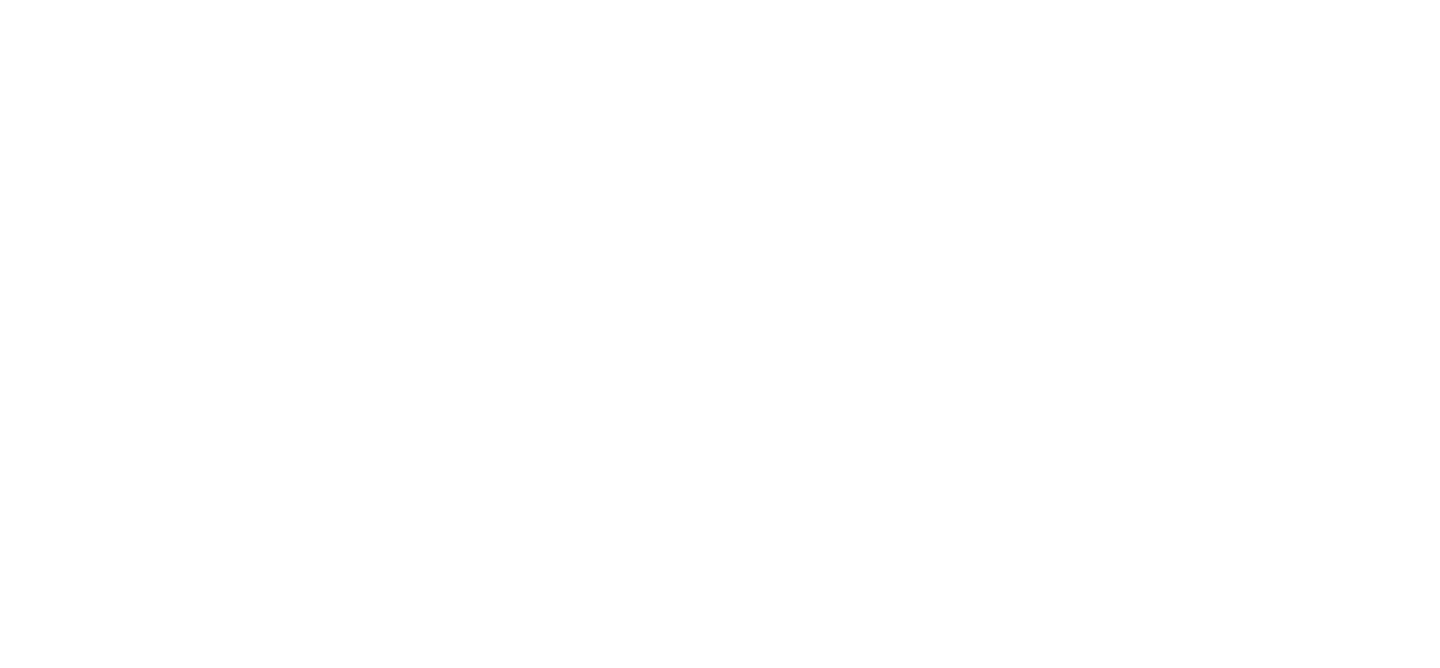 scroll, scrollTop: 0, scrollLeft: 0, axis: both 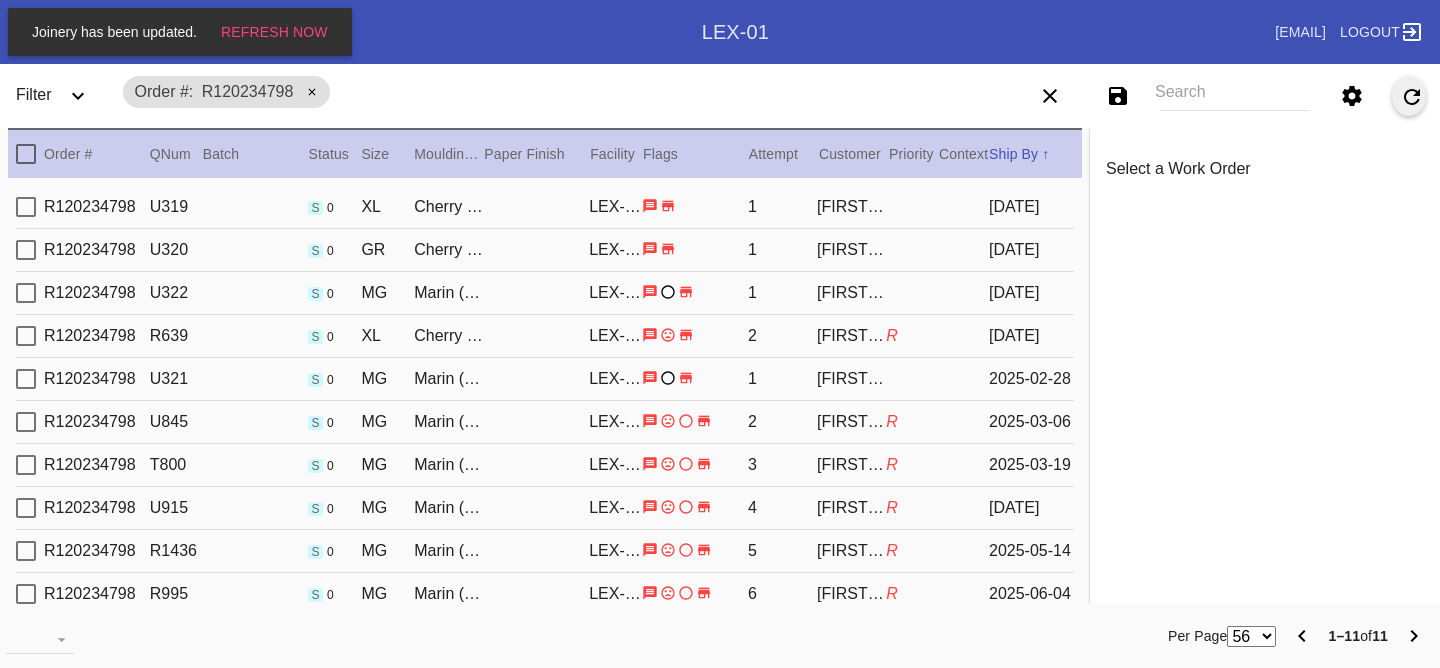 click at bounding box center [1409, 96] 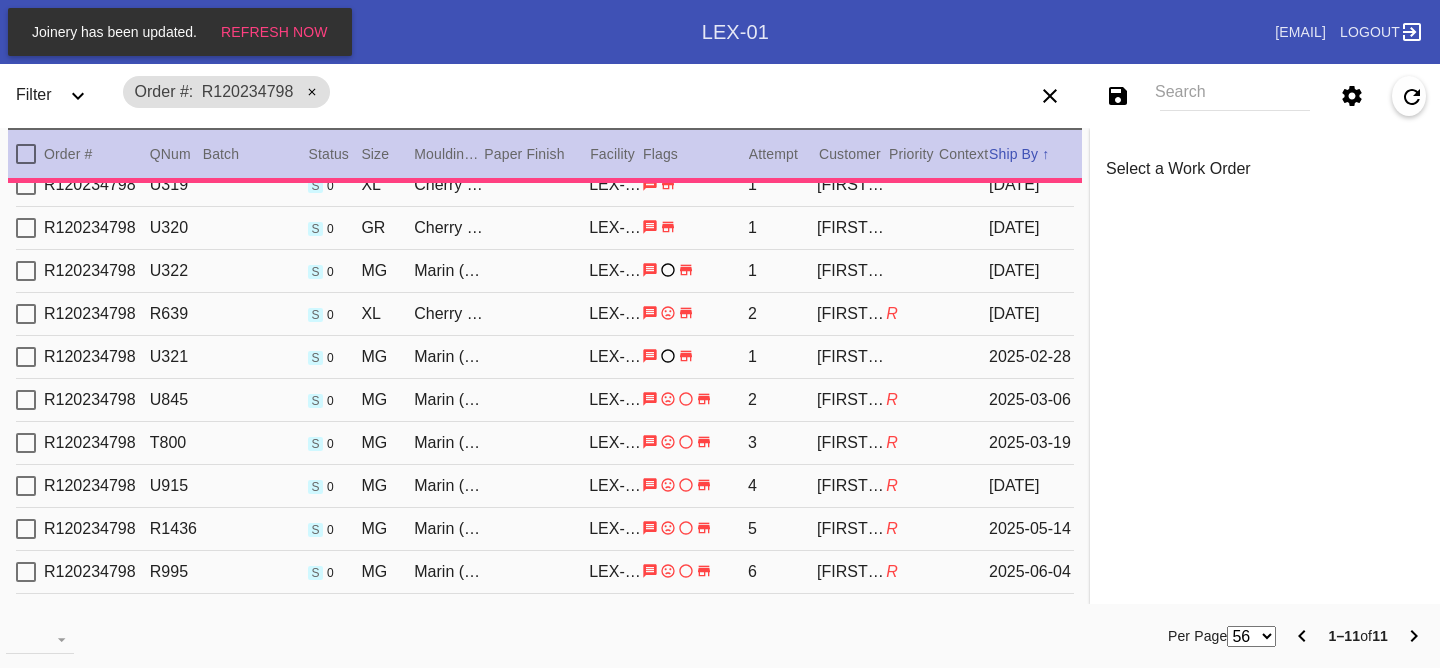 scroll, scrollTop: 55, scrollLeft: 0, axis: vertical 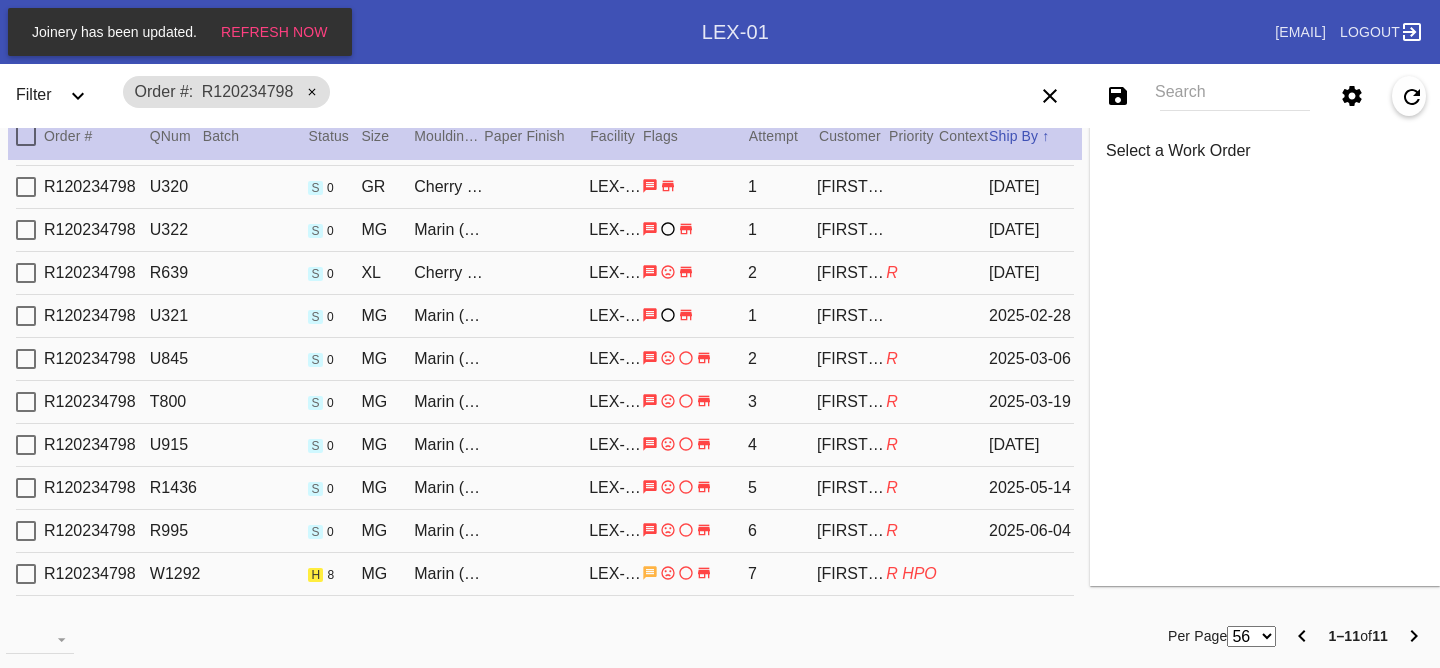 click on "R120234798 W1292 h   8 MG Marin (Deep) / No Mat LEX-01 7 Easter Kim
R
HPO" at bounding box center [545, 574] 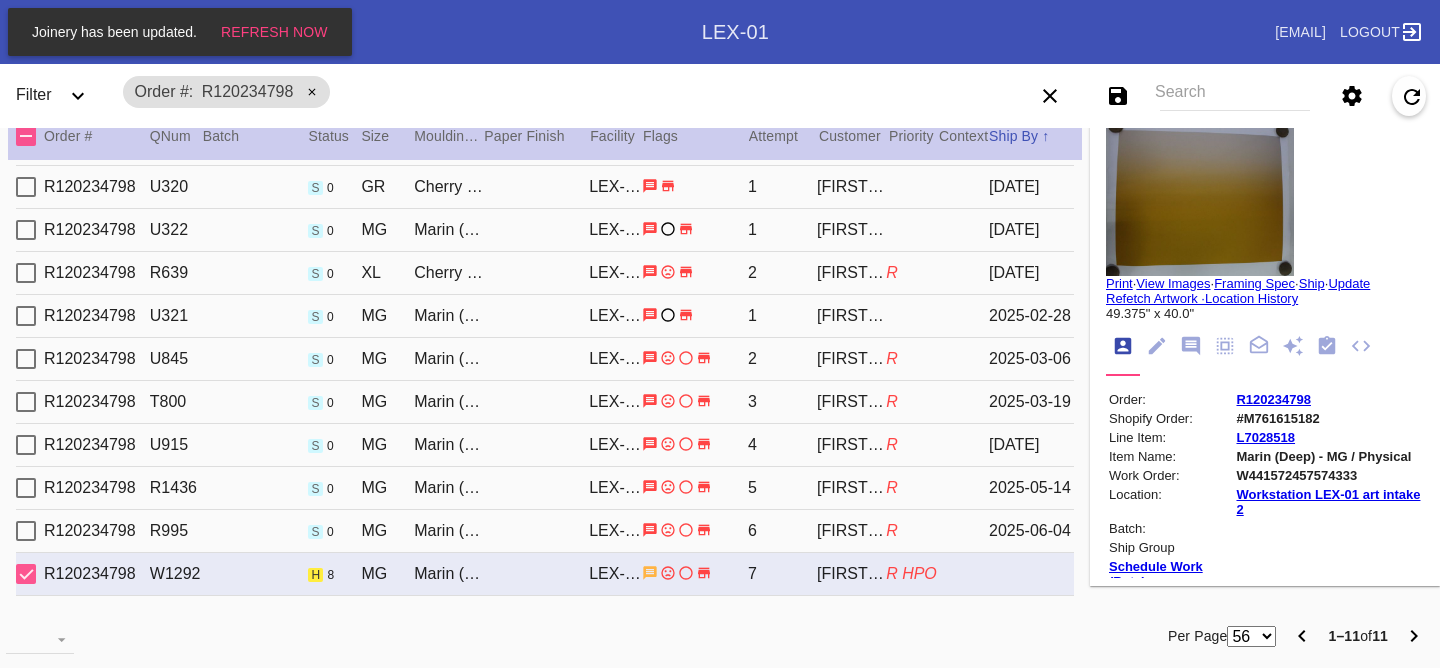 click at bounding box center (1327, 345) 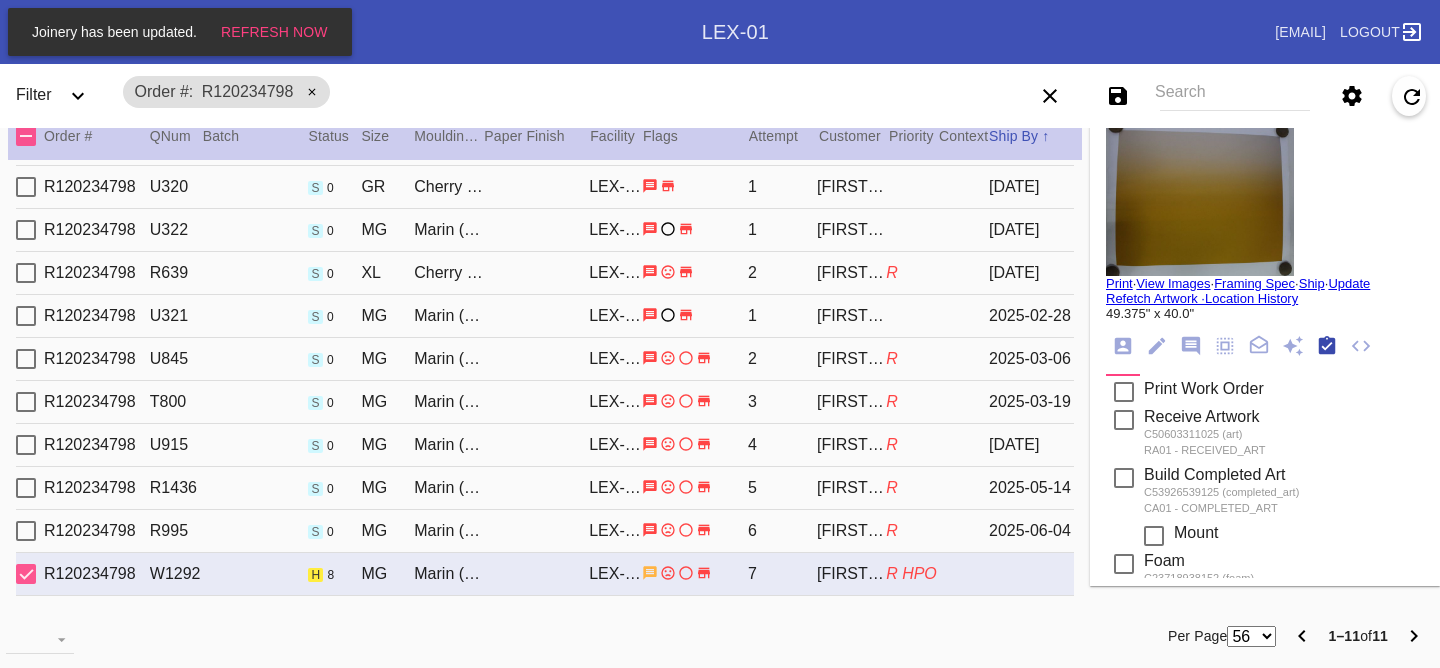 scroll, scrollTop: 320, scrollLeft: 0, axis: vertical 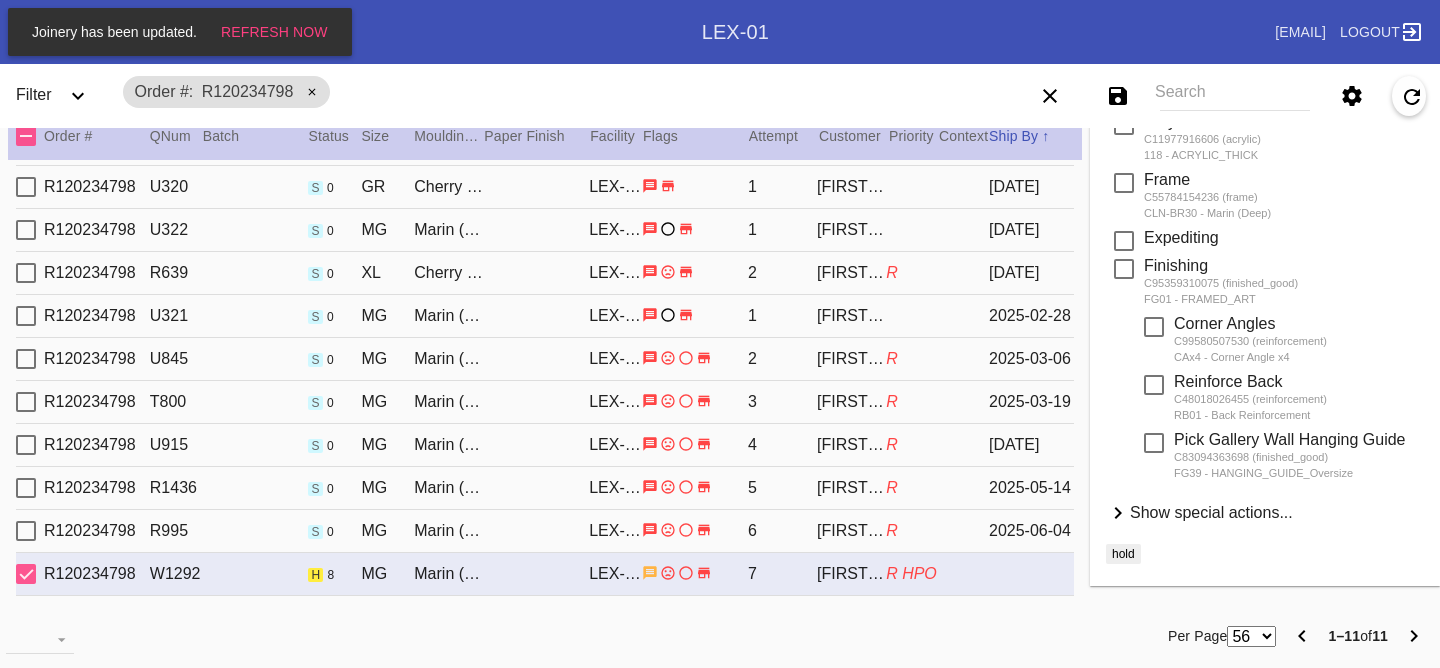 click on "Show special actions..." at bounding box center (1211, 512) 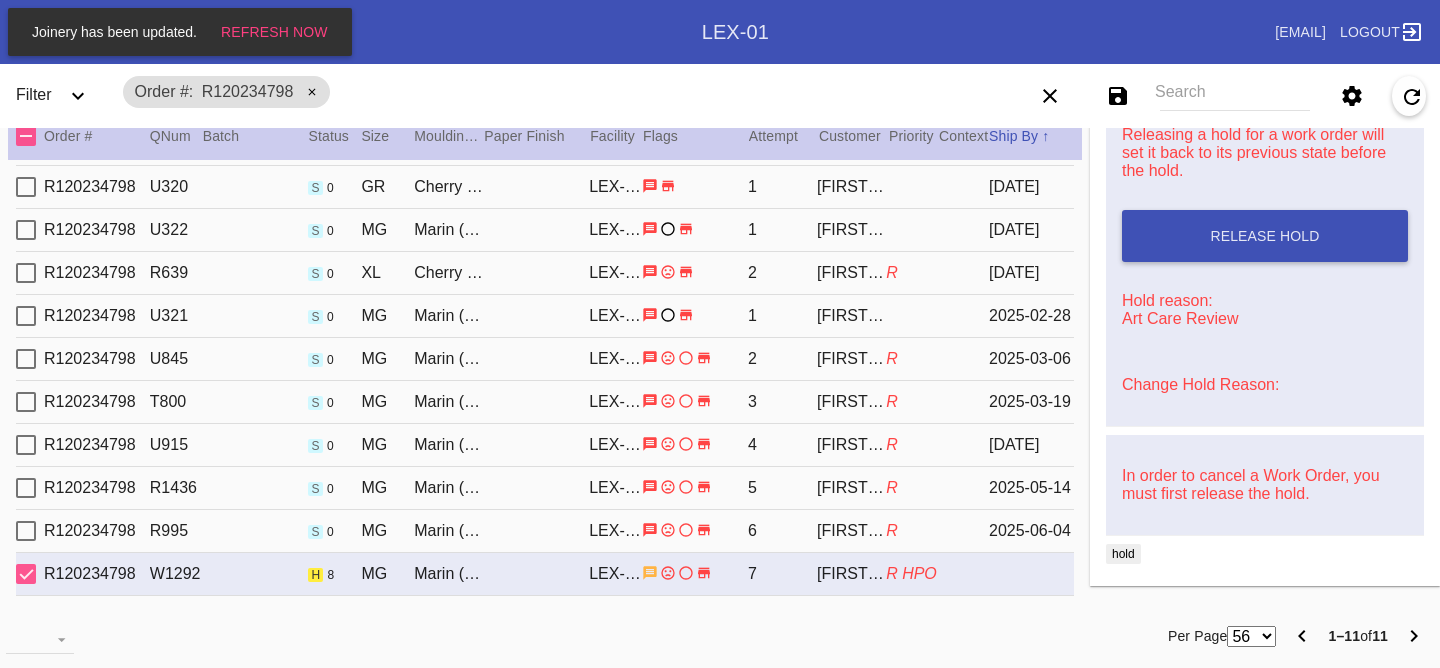 scroll, scrollTop: 0, scrollLeft: 0, axis: both 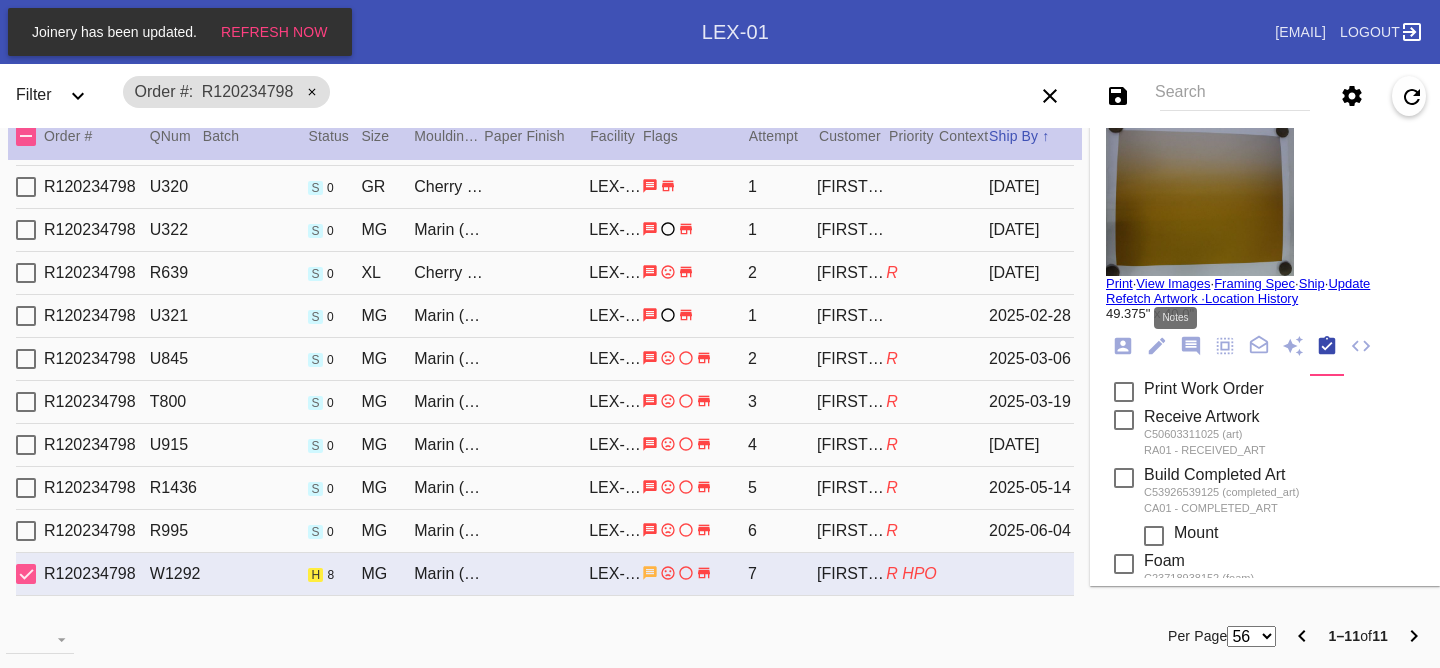 click at bounding box center (1191, 346) 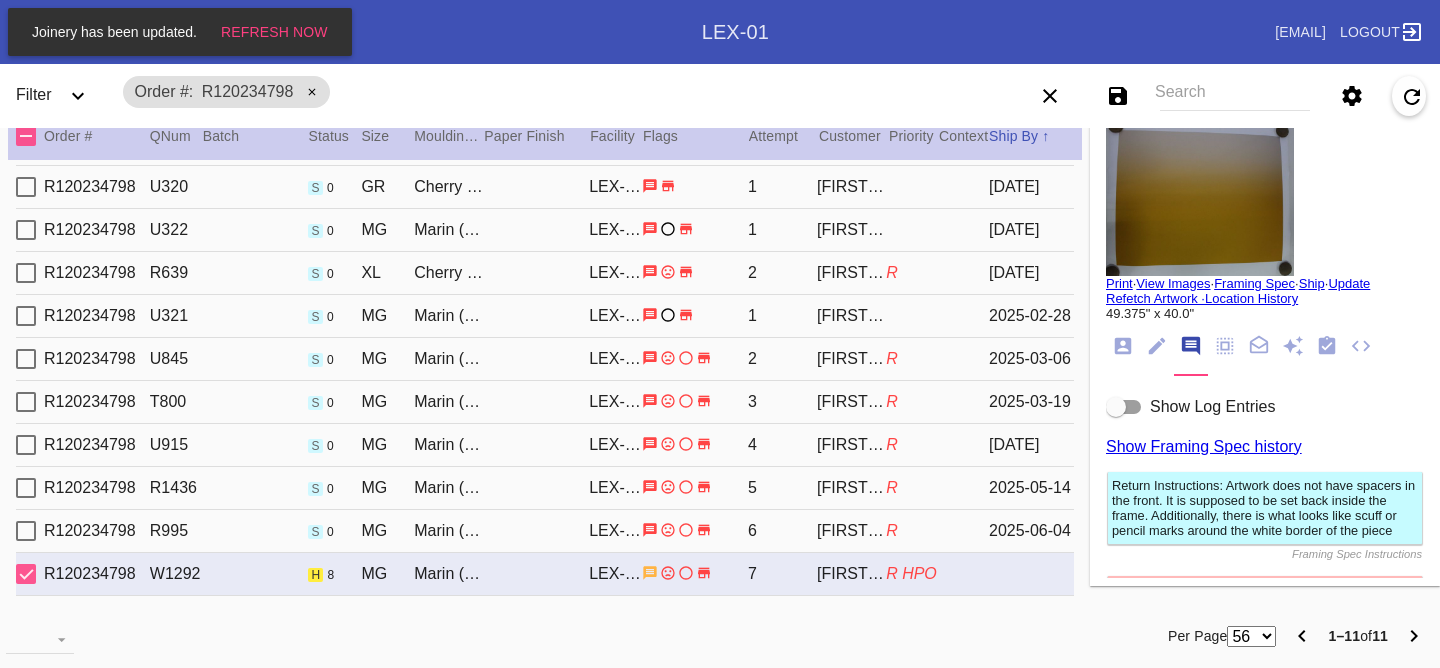 click on "Show Log Entries" at bounding box center [1212, 406] 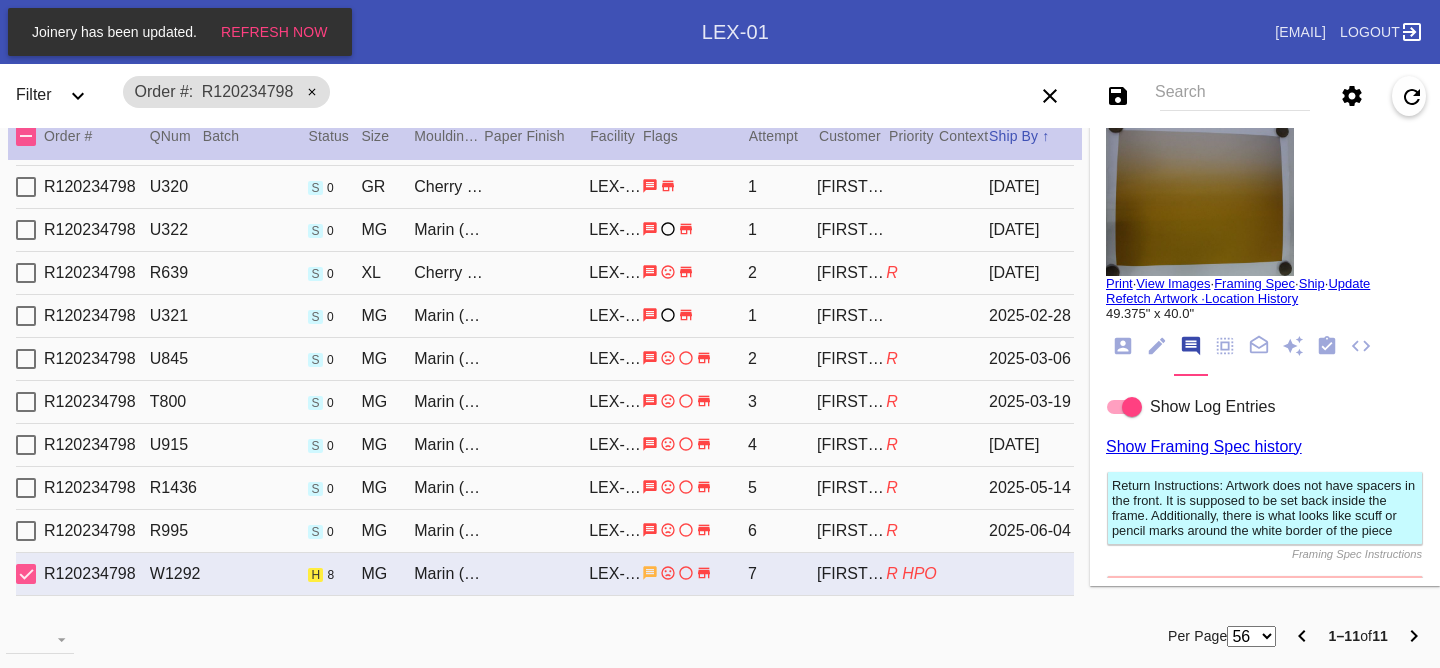 scroll, scrollTop: 2559, scrollLeft: 0, axis: vertical 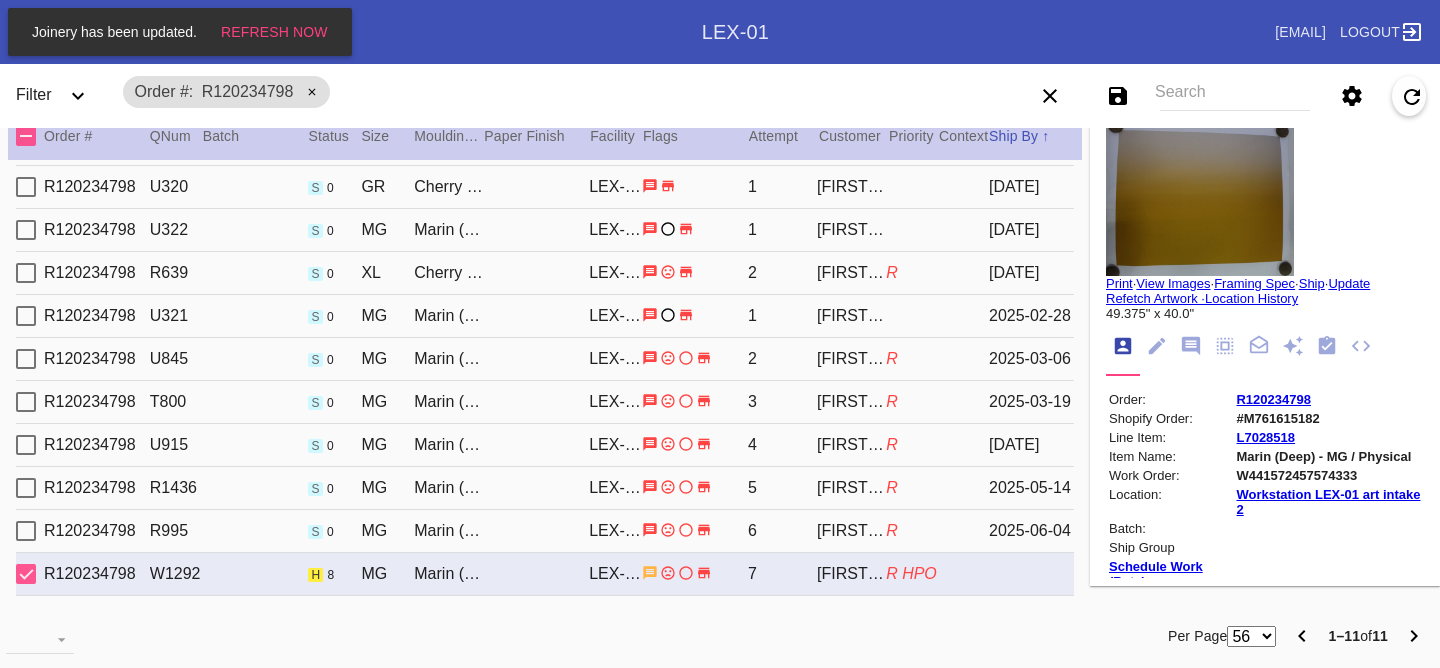 click at bounding box center (1225, 346) 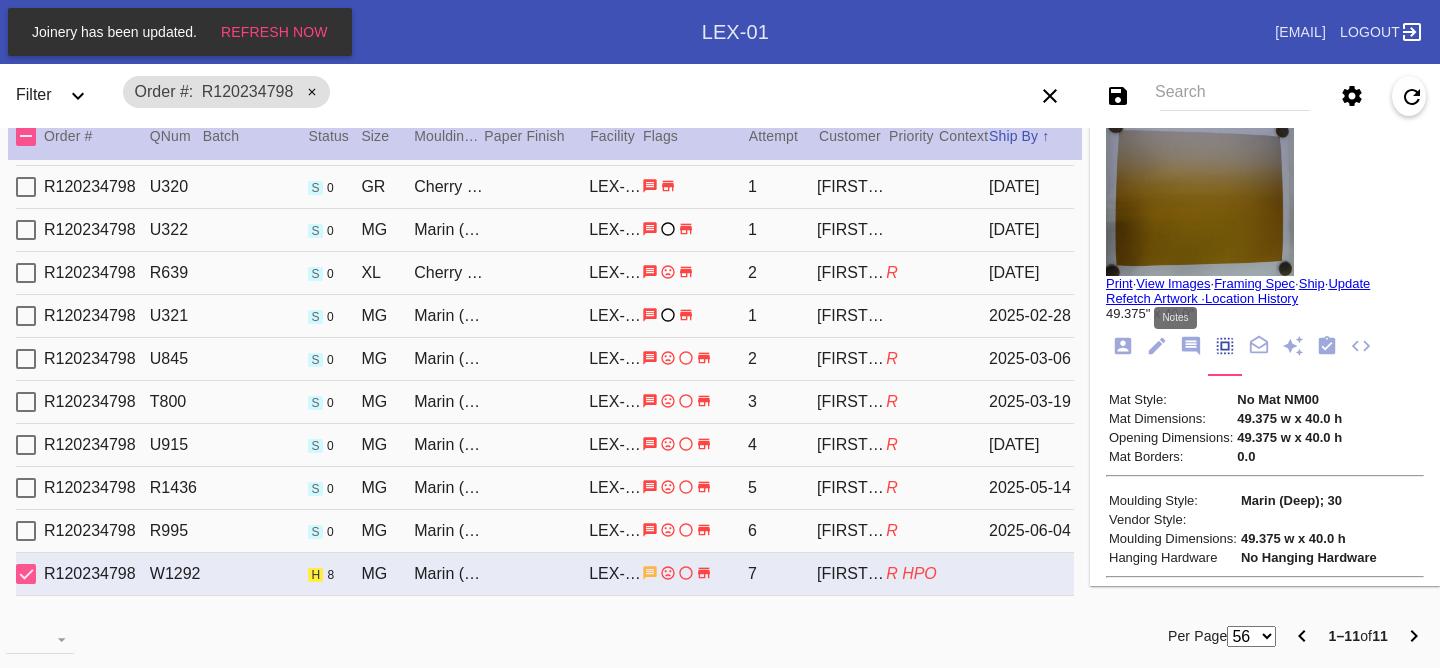 click at bounding box center [1191, 346] 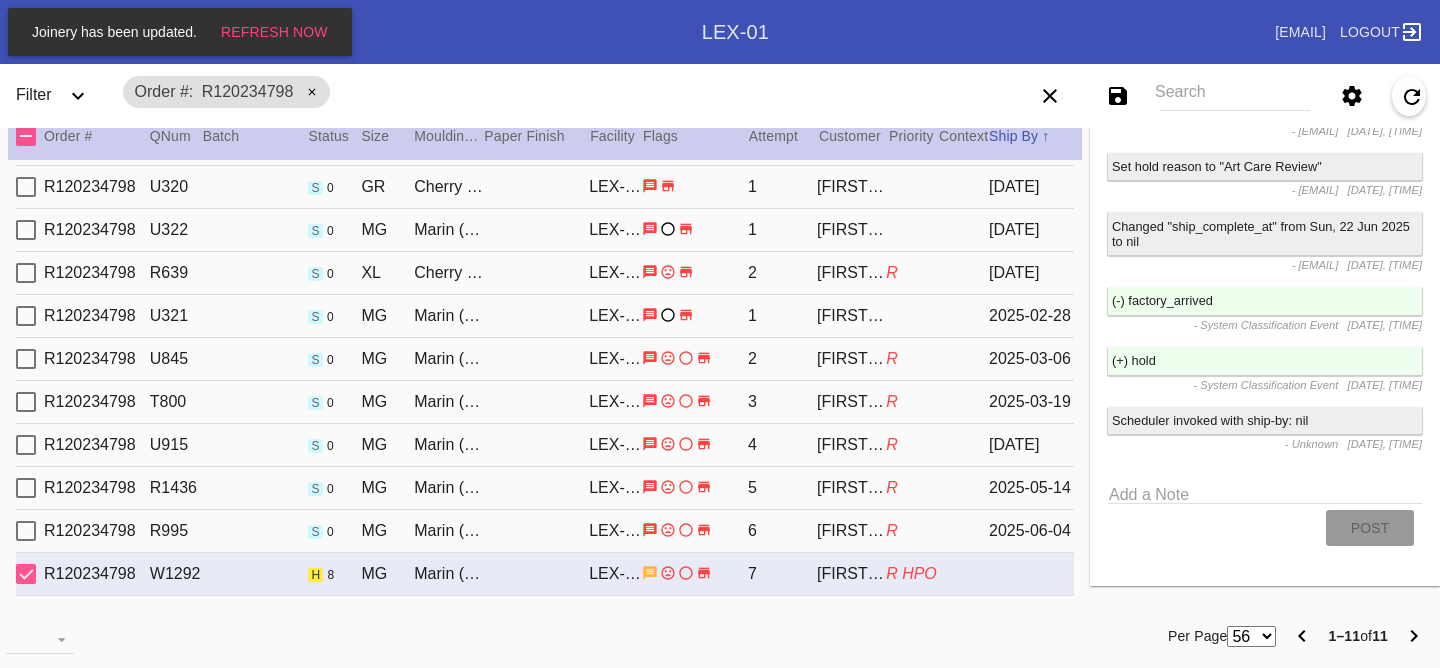 scroll, scrollTop: 2559, scrollLeft: 0, axis: vertical 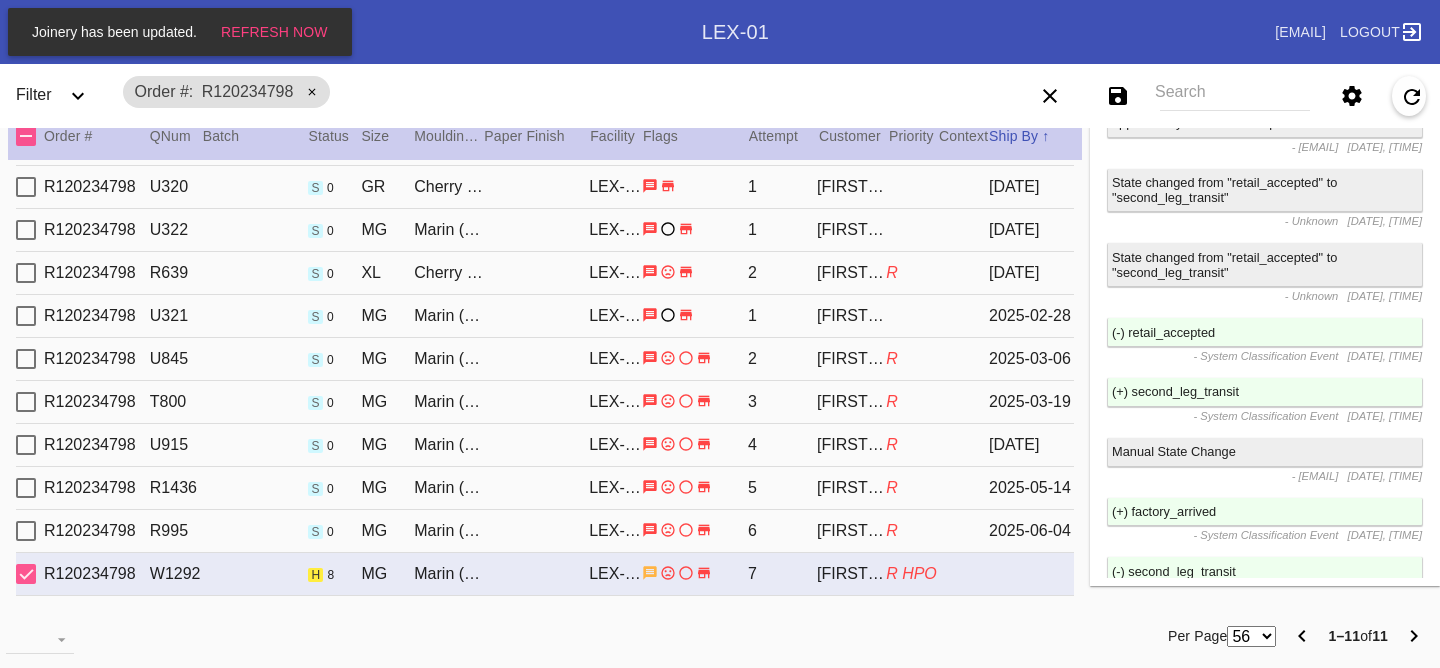 drag, startPoint x: 1178, startPoint y: 61, endPoint x: 1131, endPoint y: 38, distance: 52.3259 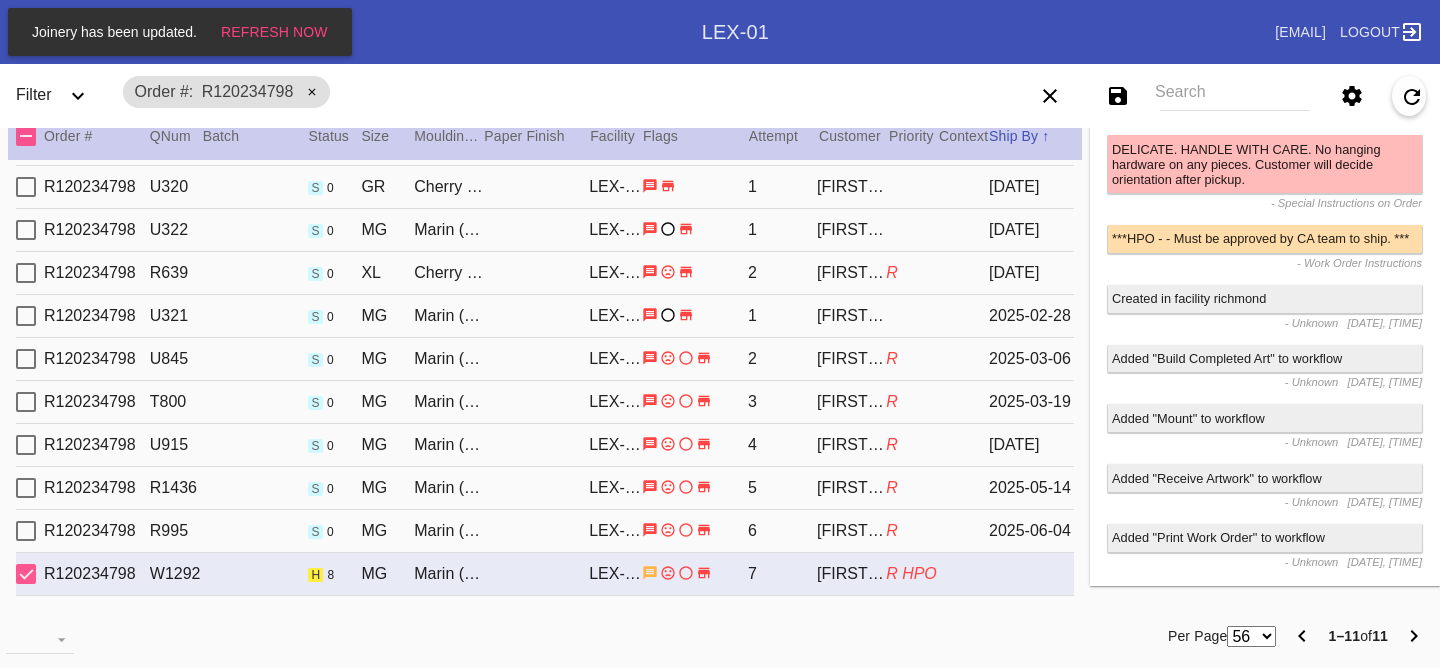 scroll, scrollTop: 0, scrollLeft: 0, axis: both 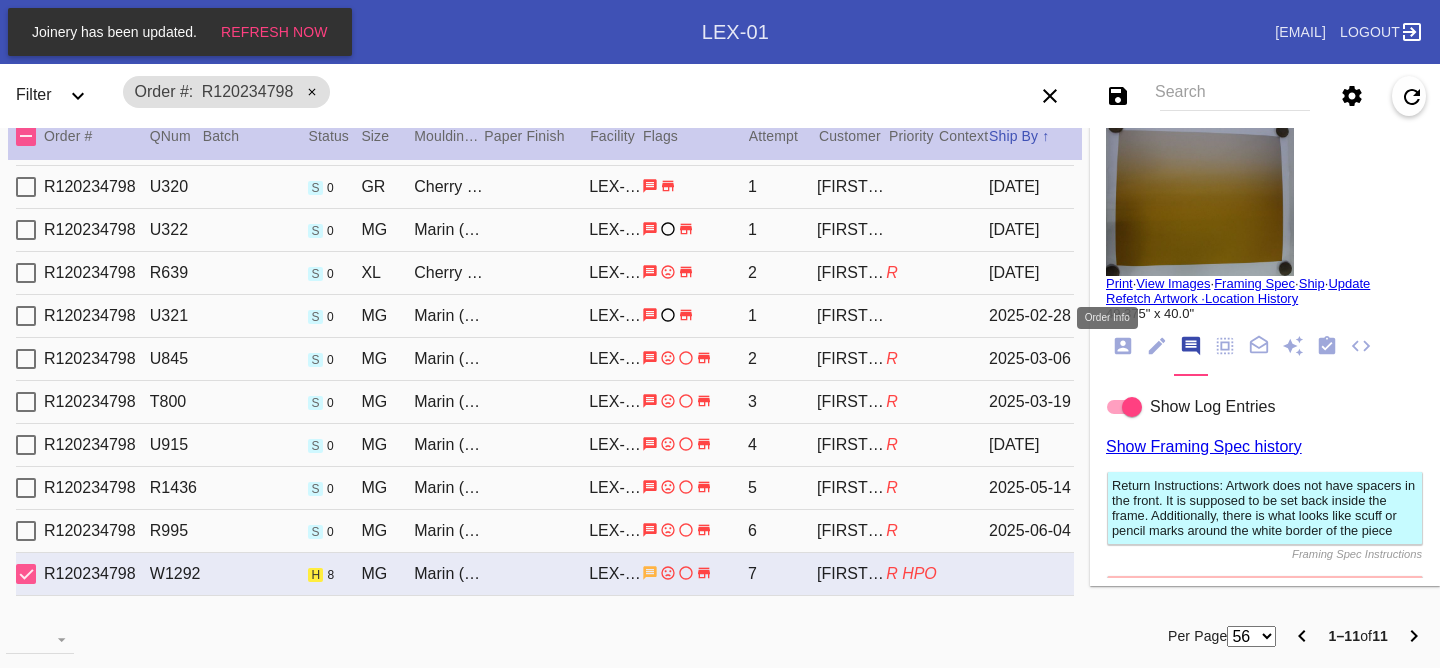 click at bounding box center [1123, 346] 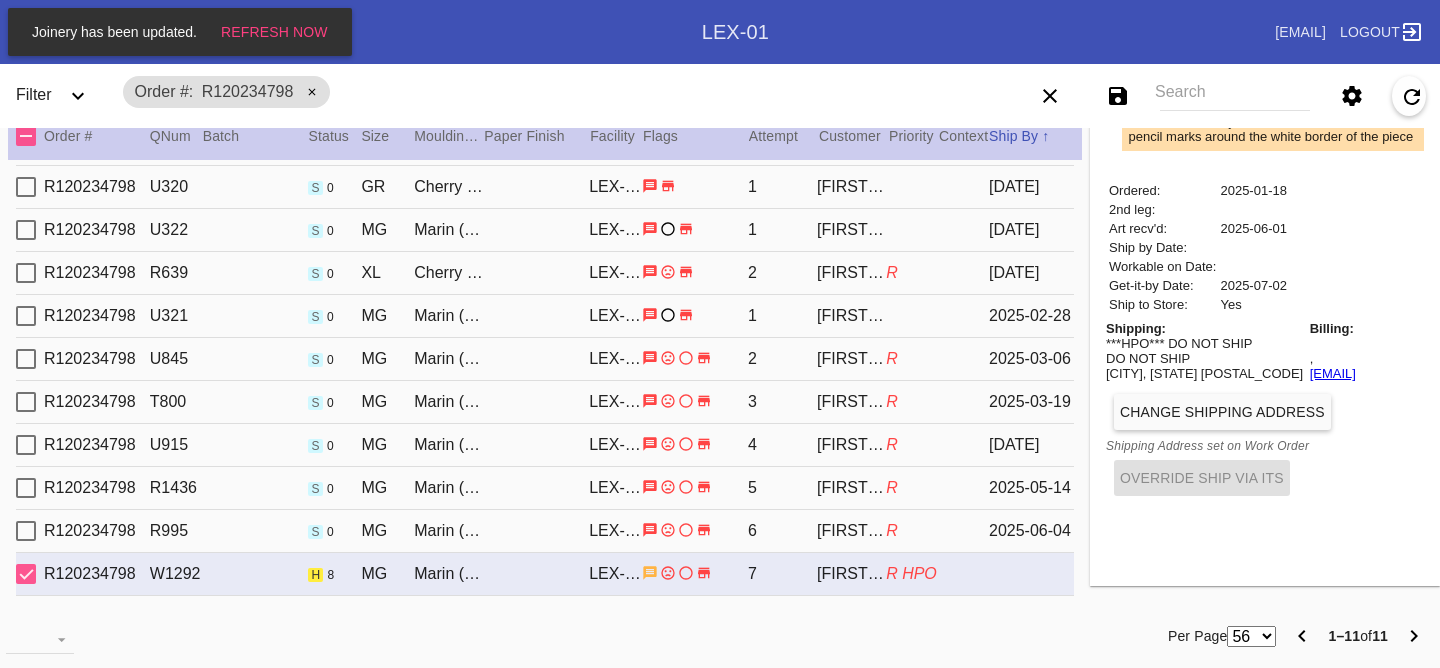 scroll, scrollTop: 898, scrollLeft: 0, axis: vertical 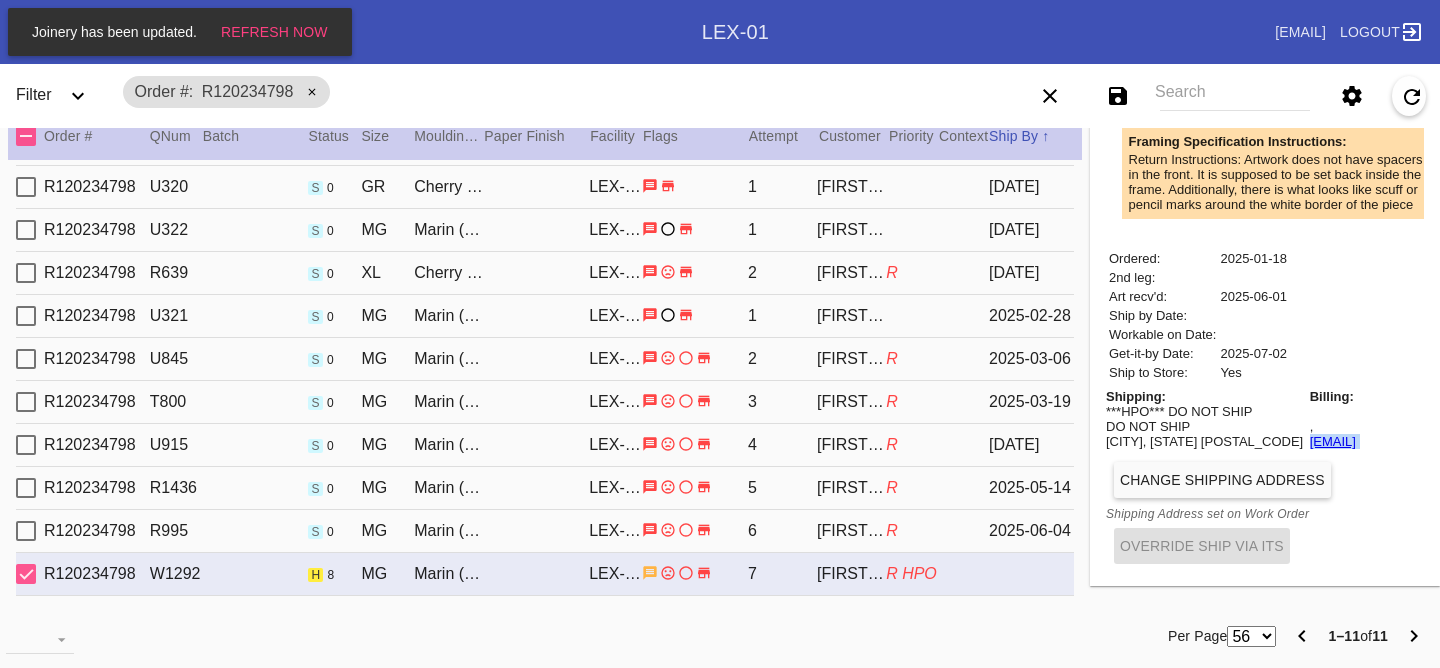 drag, startPoint x: 1256, startPoint y: 456, endPoint x: 1240, endPoint y: 446, distance: 18.867962 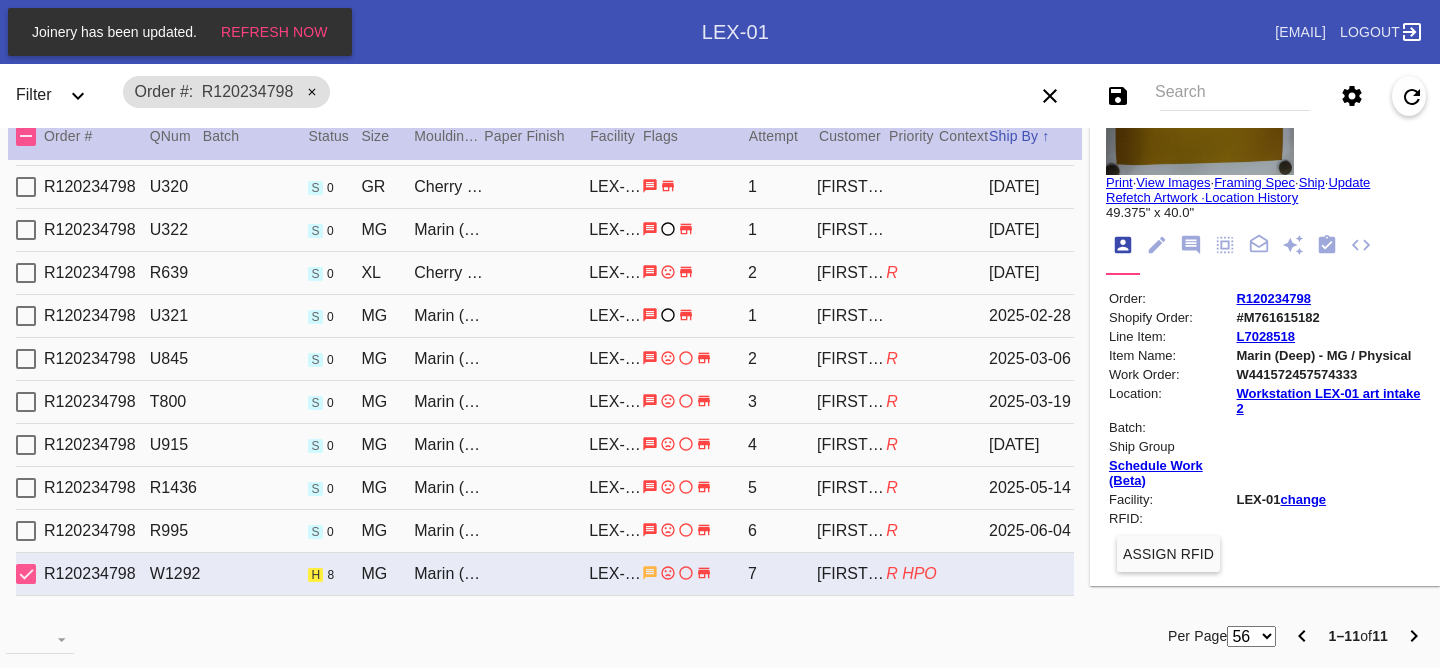scroll, scrollTop: 0, scrollLeft: 0, axis: both 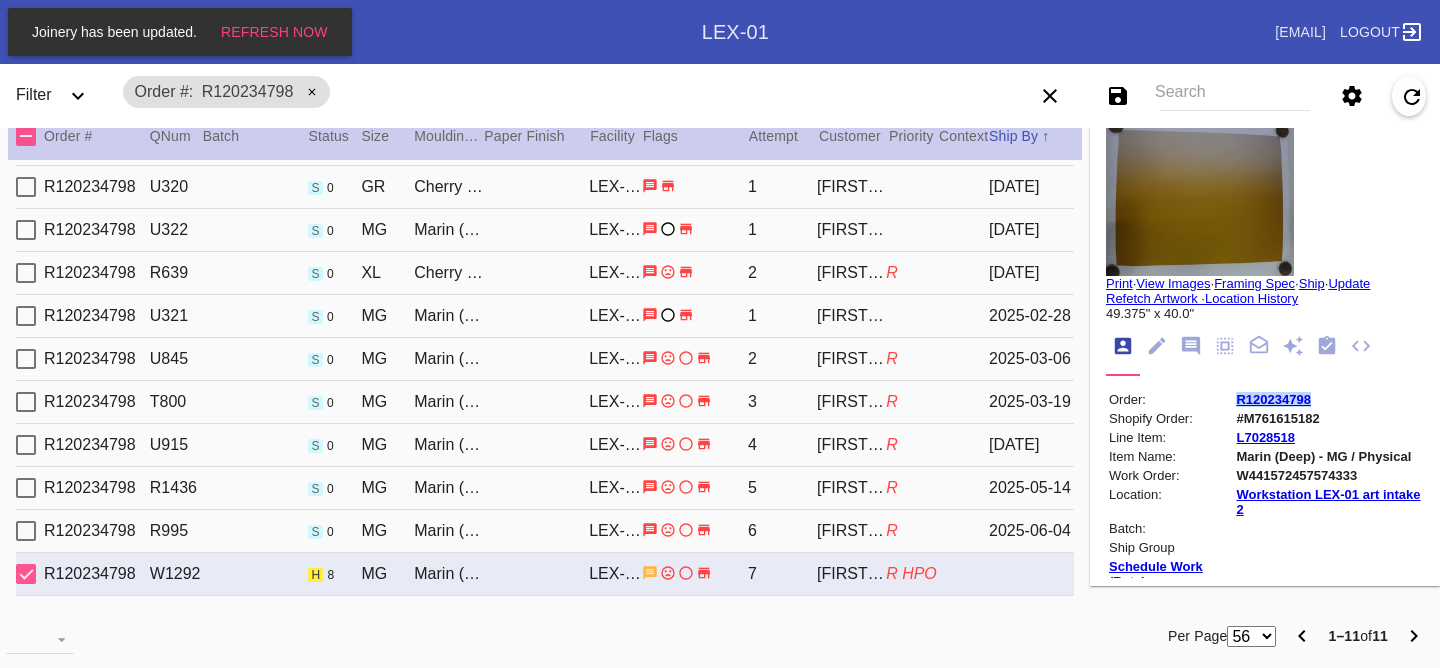drag, startPoint x: 1307, startPoint y: 396, endPoint x: 1217, endPoint y: 396, distance: 90 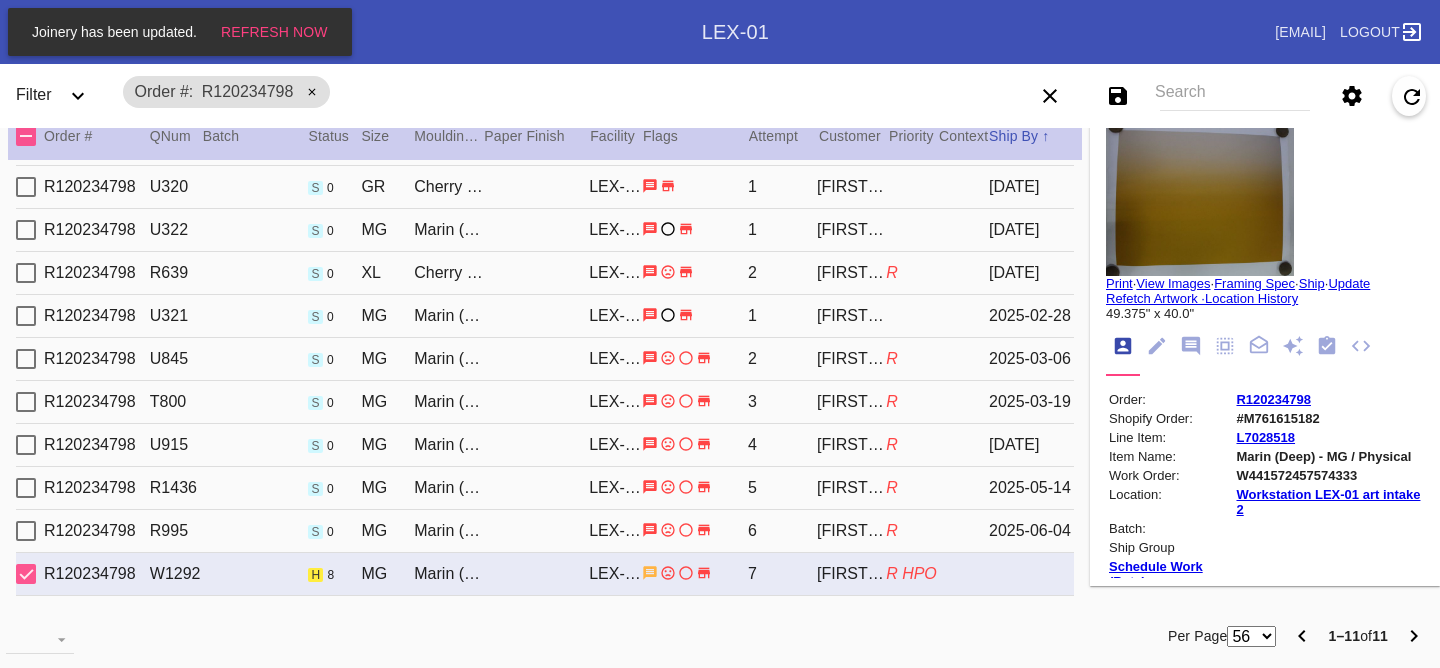 click on "W441572457574333" at bounding box center [1328, 475] 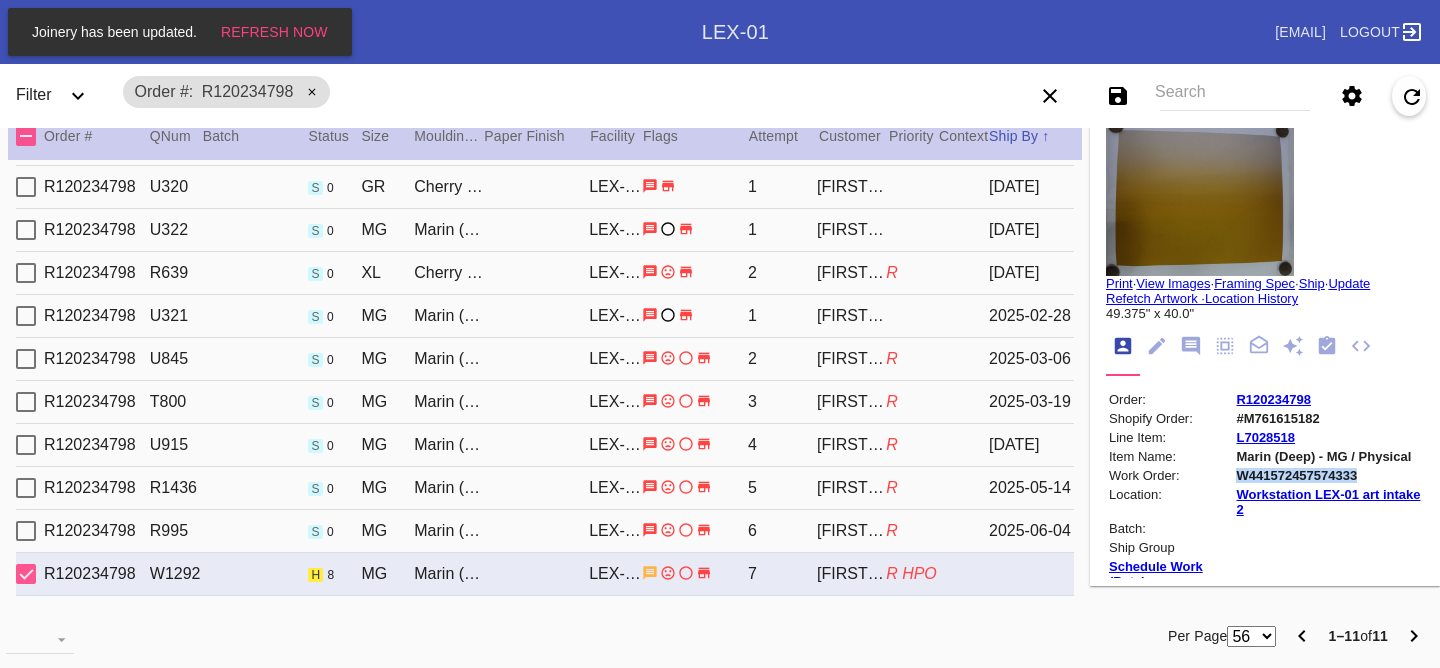 click on "W441572457574333" at bounding box center [1328, 475] 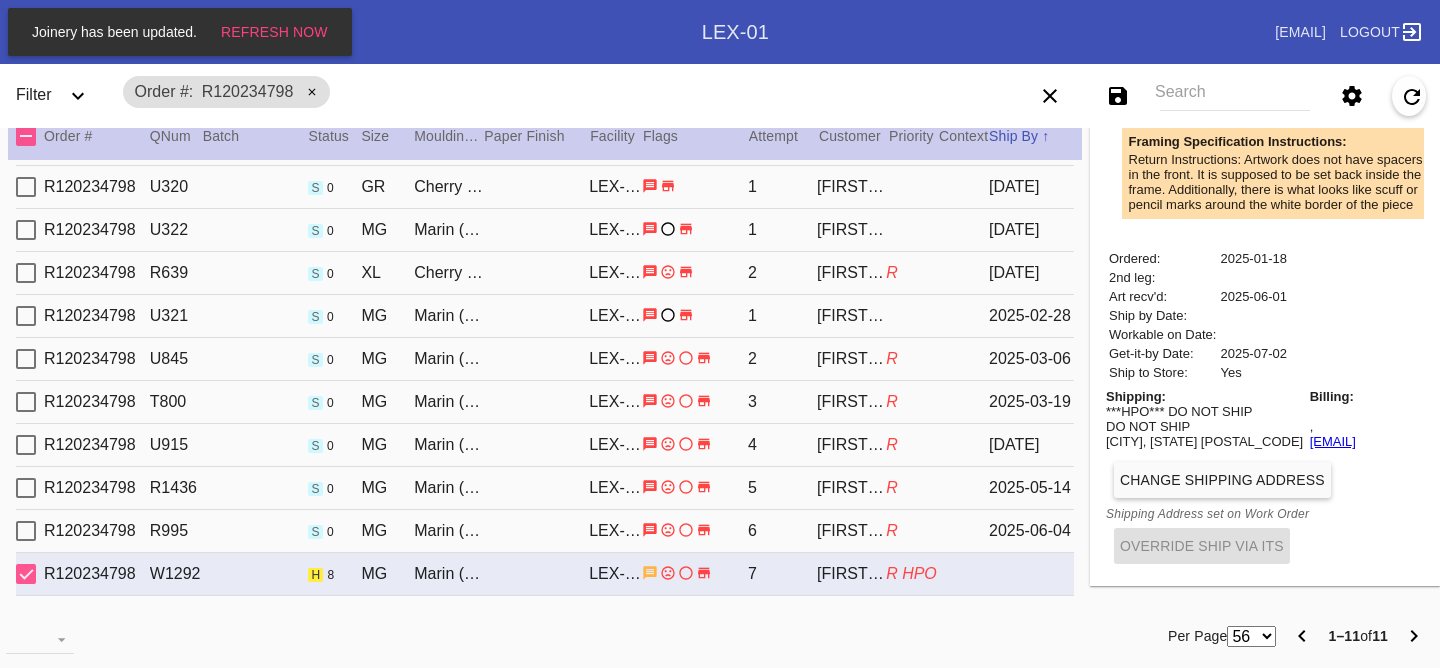 scroll, scrollTop: 0, scrollLeft: 0, axis: both 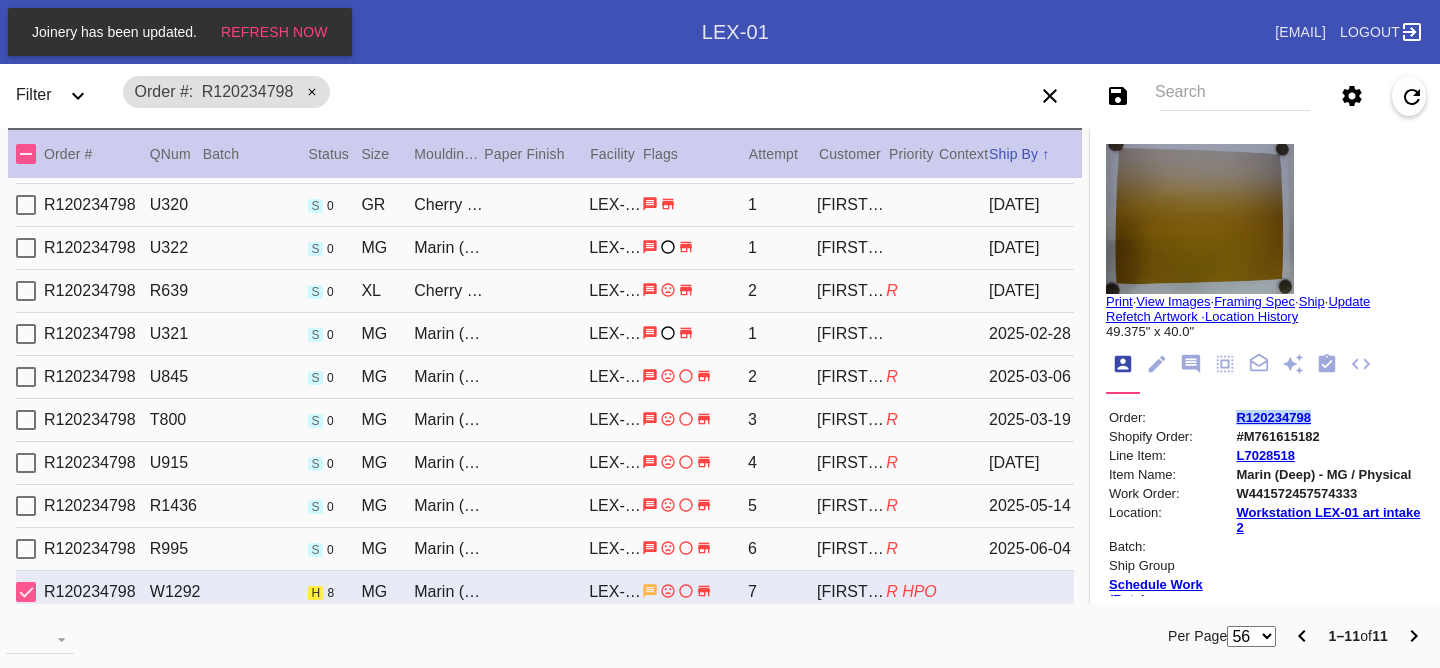 drag, startPoint x: 1301, startPoint y: 417, endPoint x: 1214, endPoint y: 416, distance: 87.005745 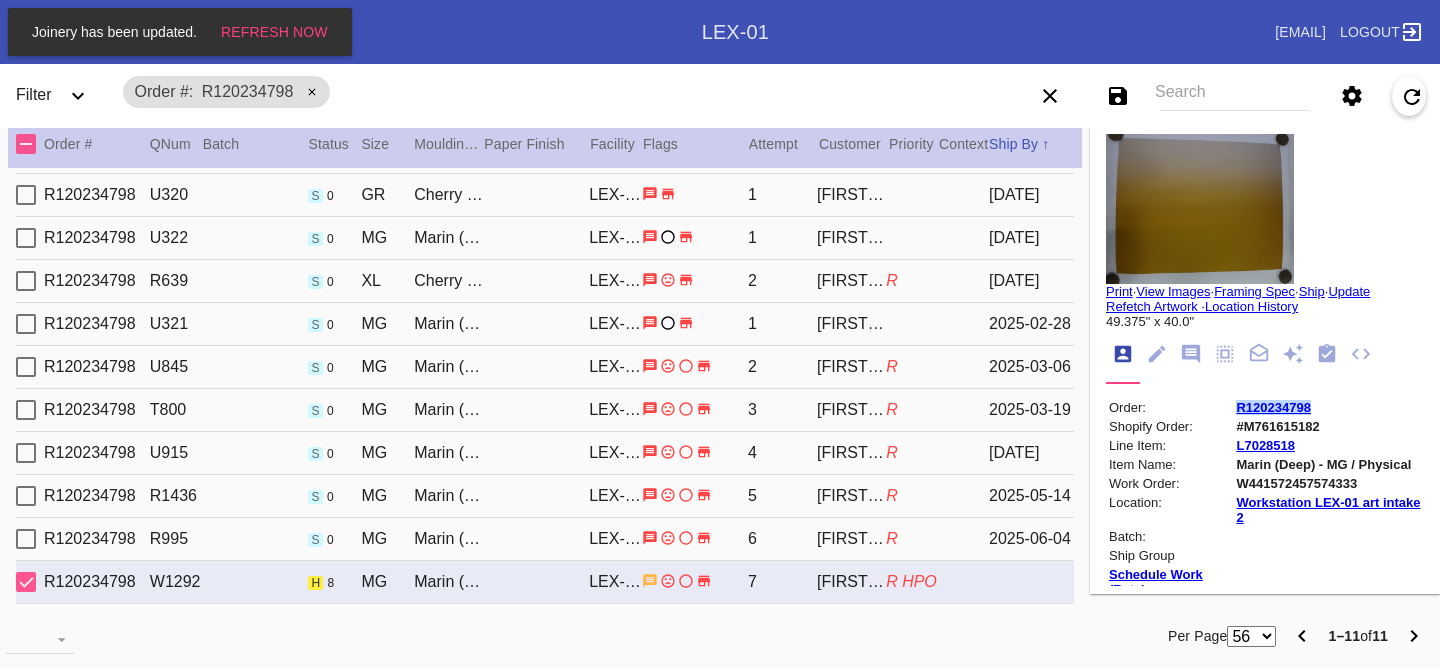 scroll, scrollTop: 18, scrollLeft: 0, axis: vertical 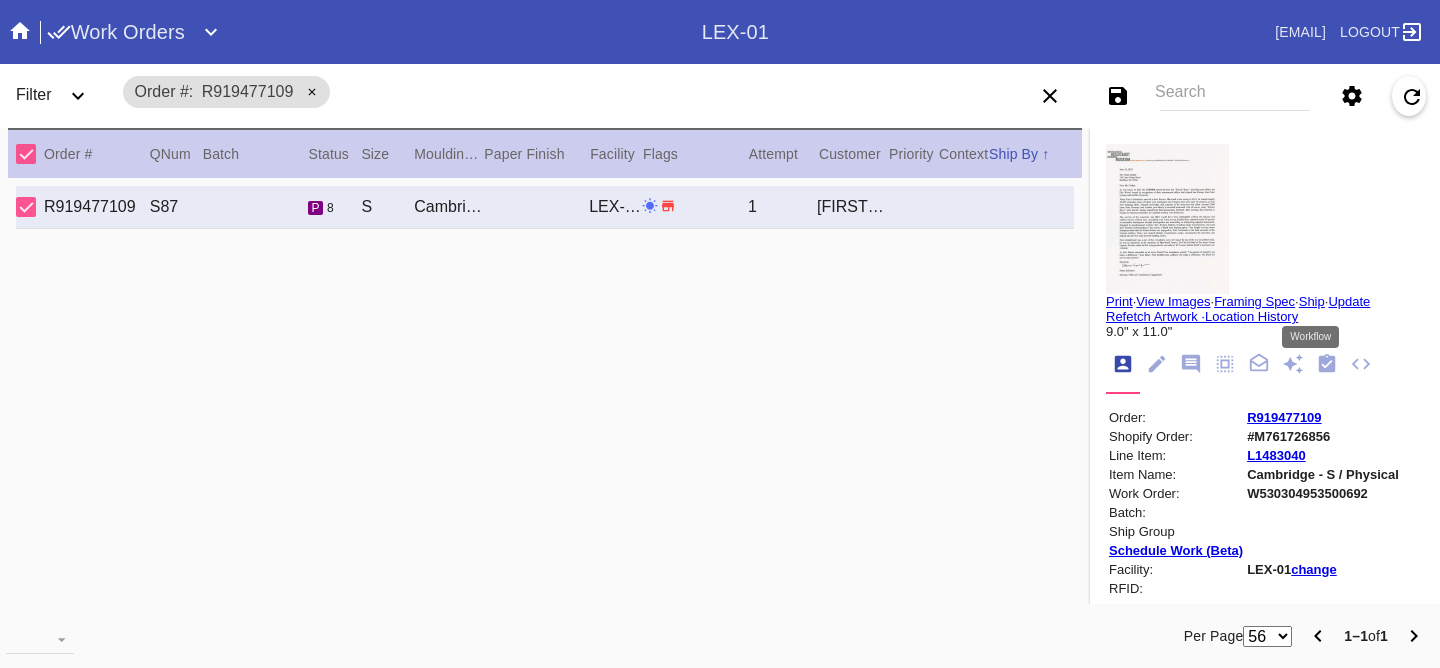 click at bounding box center (1327, 364) 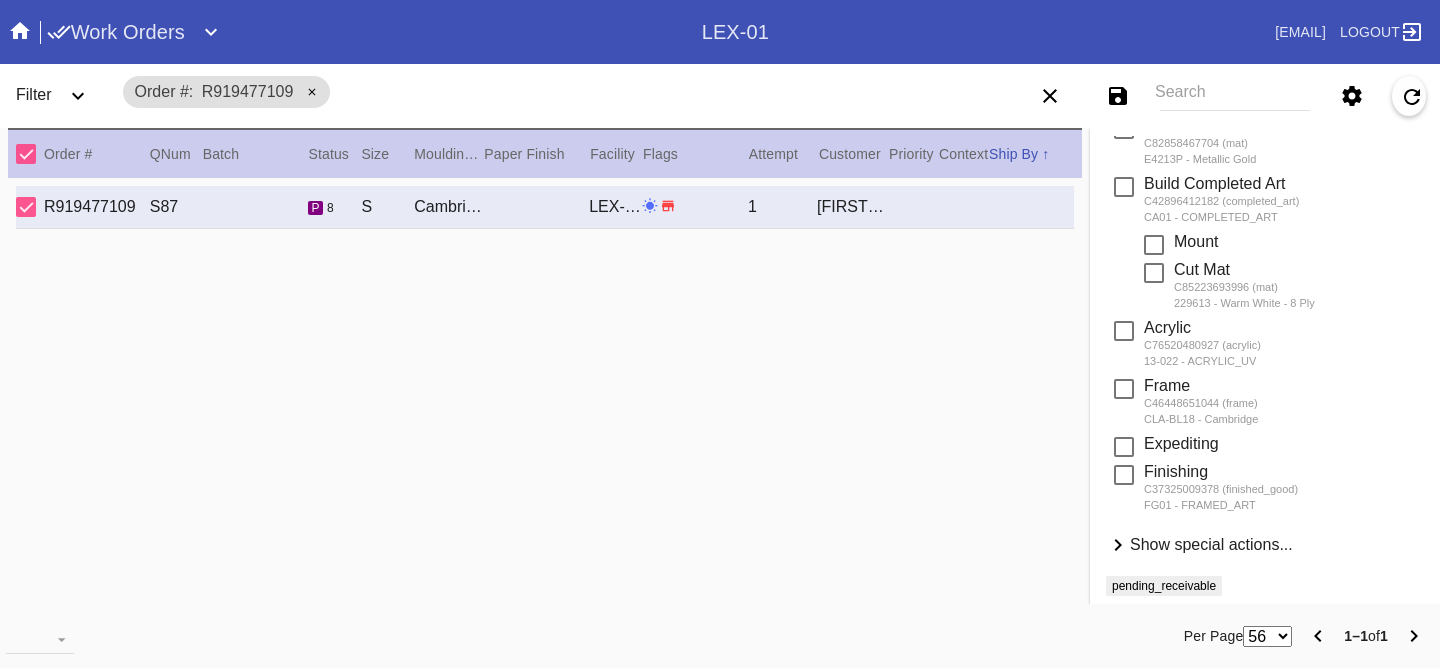 scroll, scrollTop: 392, scrollLeft: 0, axis: vertical 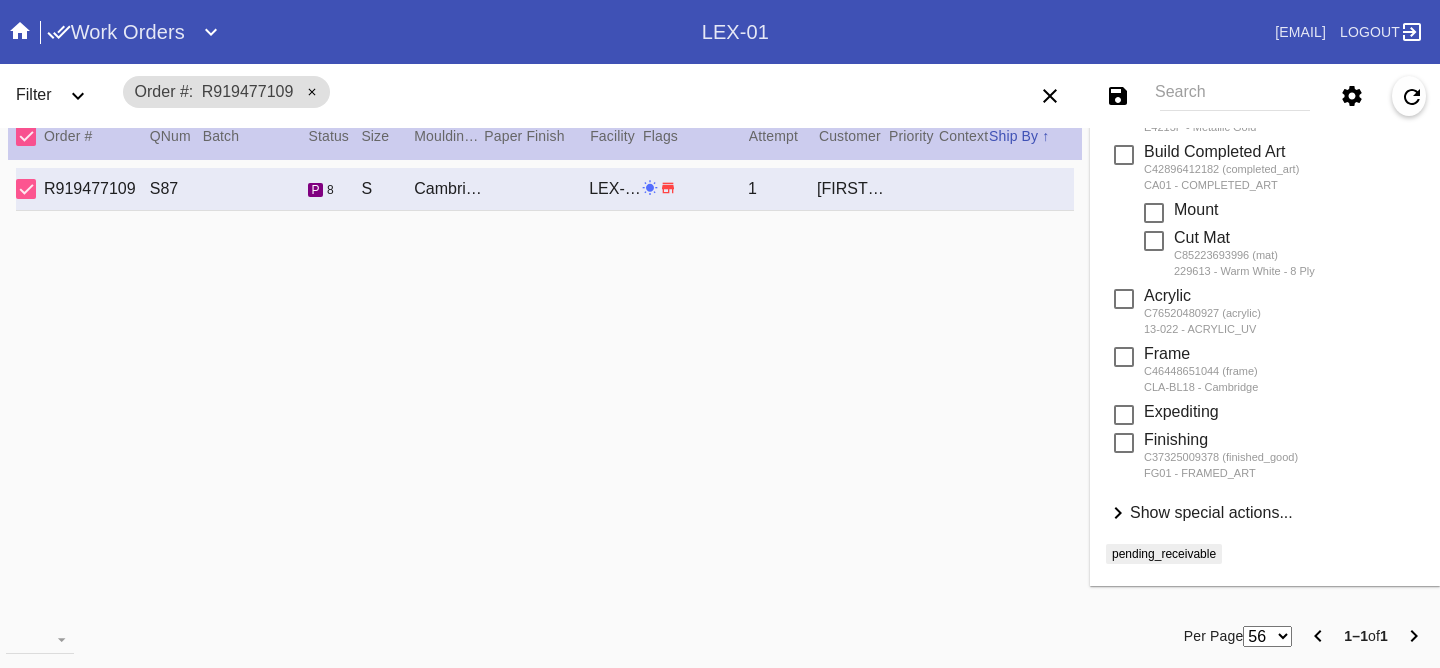 click on "Show special actions..." at bounding box center (1211, 512) 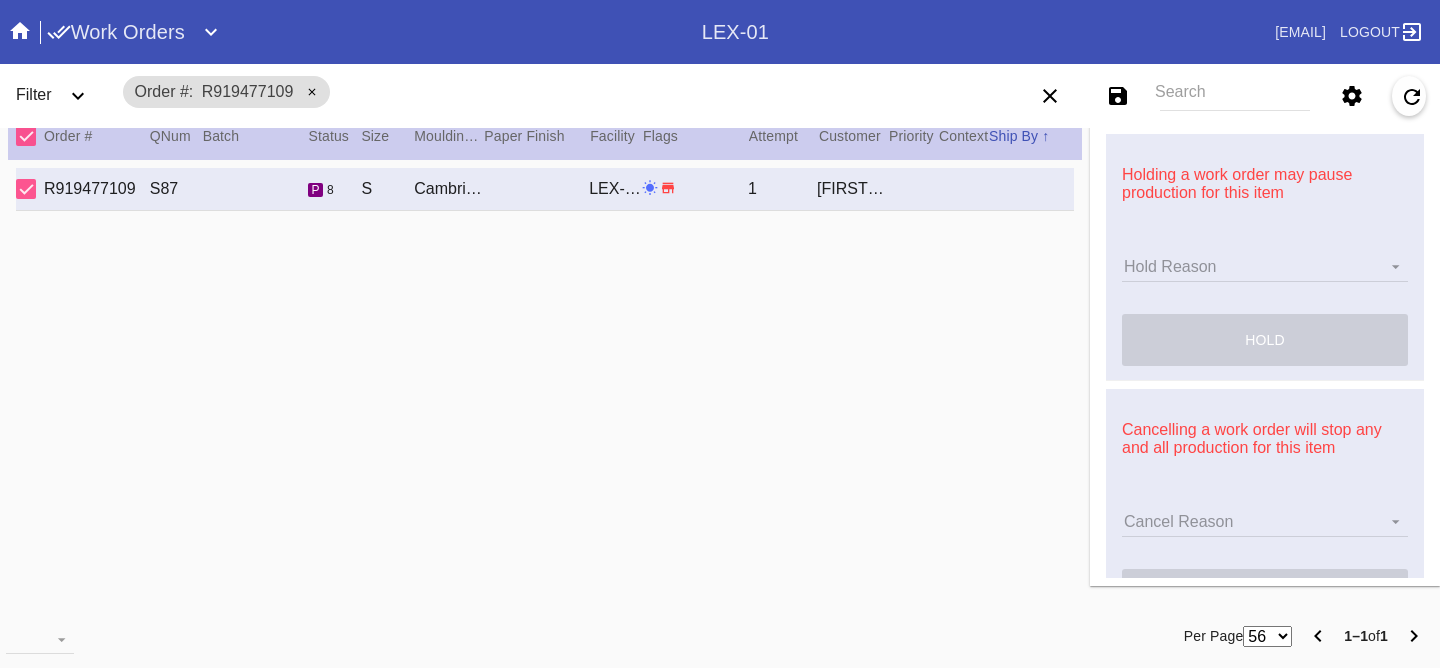 scroll, scrollTop: 906, scrollLeft: 0, axis: vertical 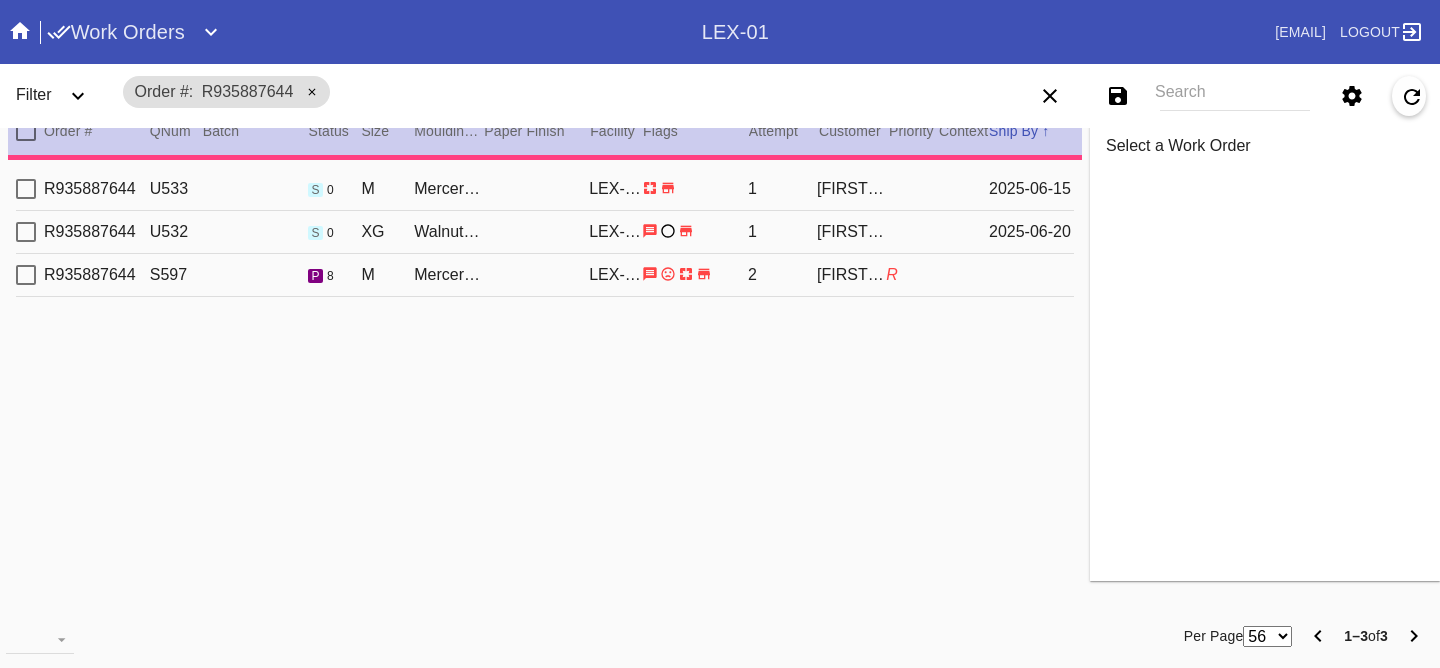 click on "R935887644 U533 s   0 M Mercer Slim (Deep) / White LEX-01 1 Barbara Sondock
2025-06-15 R935887644 U532 s   0 XG Walnut (Wide) / Off White Oversized LEX-01 1 Barbara Sondock
2025-06-20 R935887644 S597 p   8 M Mercer Slim (Deep) / White LEX-01 2 Barbara Sondock
R" at bounding box center [545, 382] 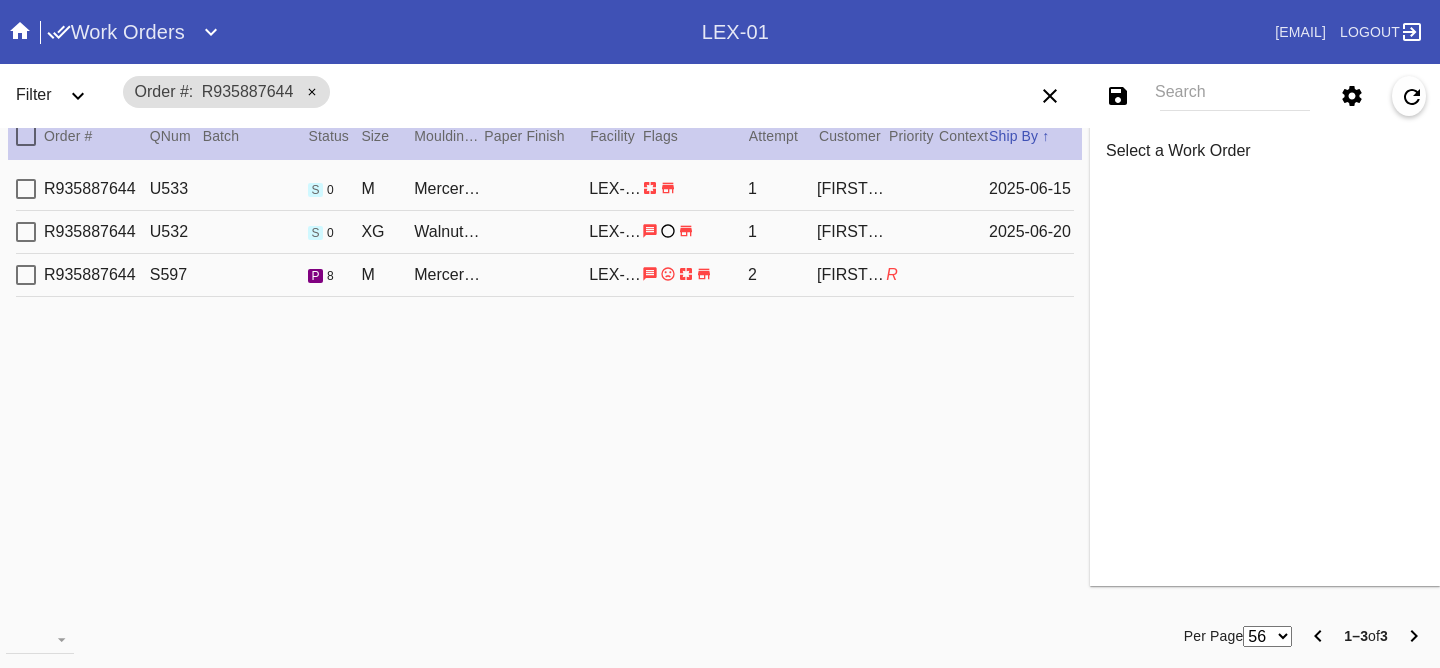 scroll, scrollTop: 18, scrollLeft: 0, axis: vertical 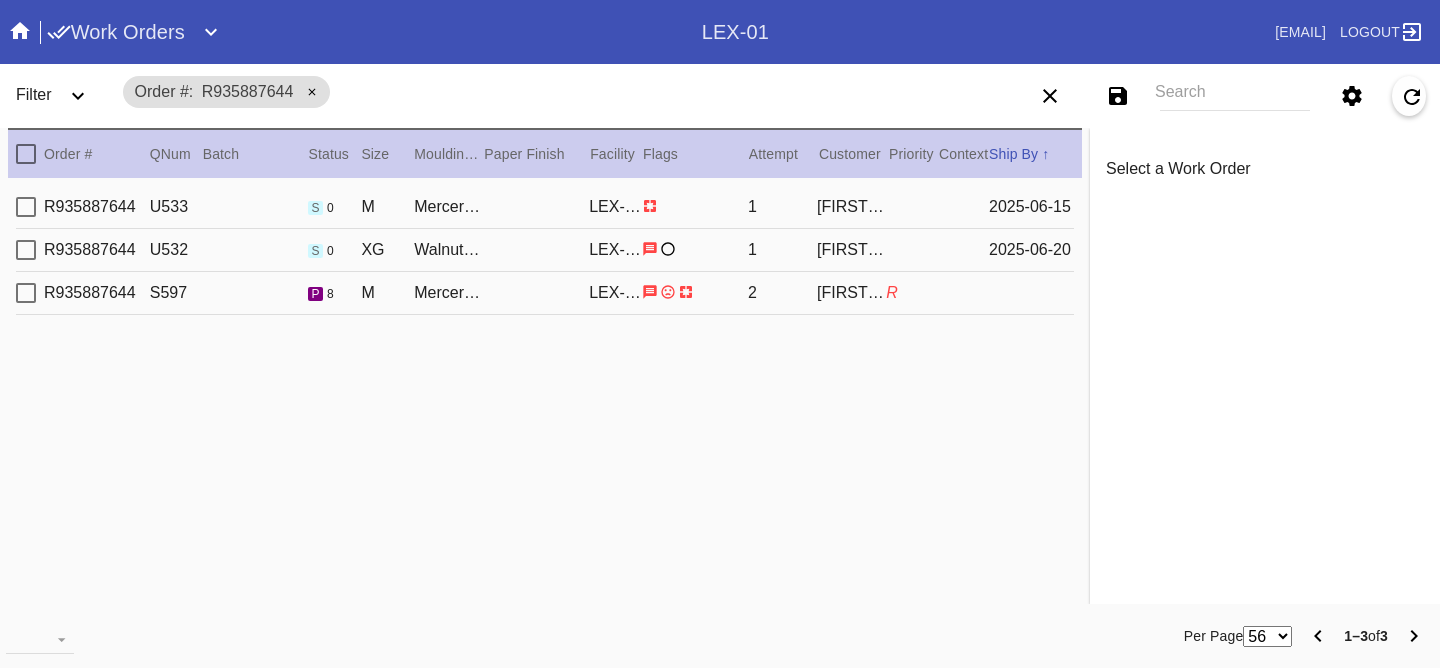 click on "[ID_NUMBER] S[ID_NUMBER] p   8 M Mercer Slim (Deep) / White LEX-01 2 [FIRST] [LAST]
R" at bounding box center (545, 293) 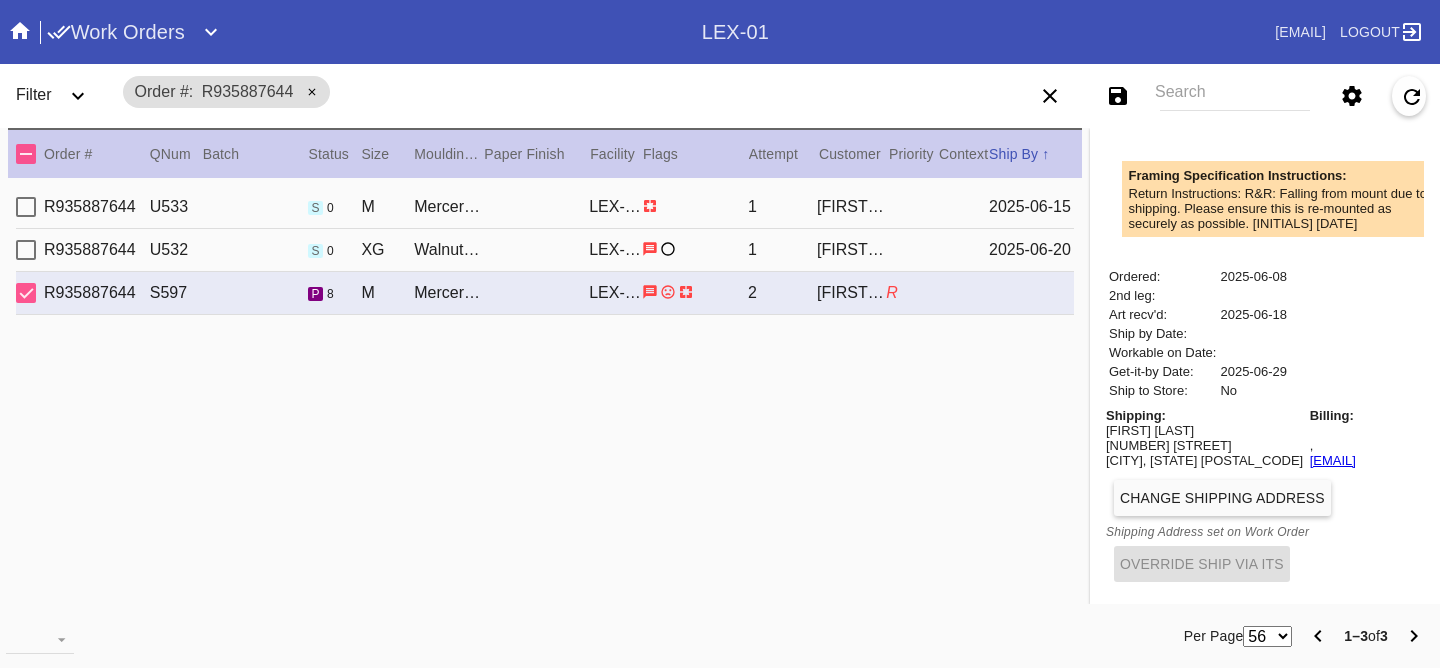 scroll, scrollTop: 649, scrollLeft: 0, axis: vertical 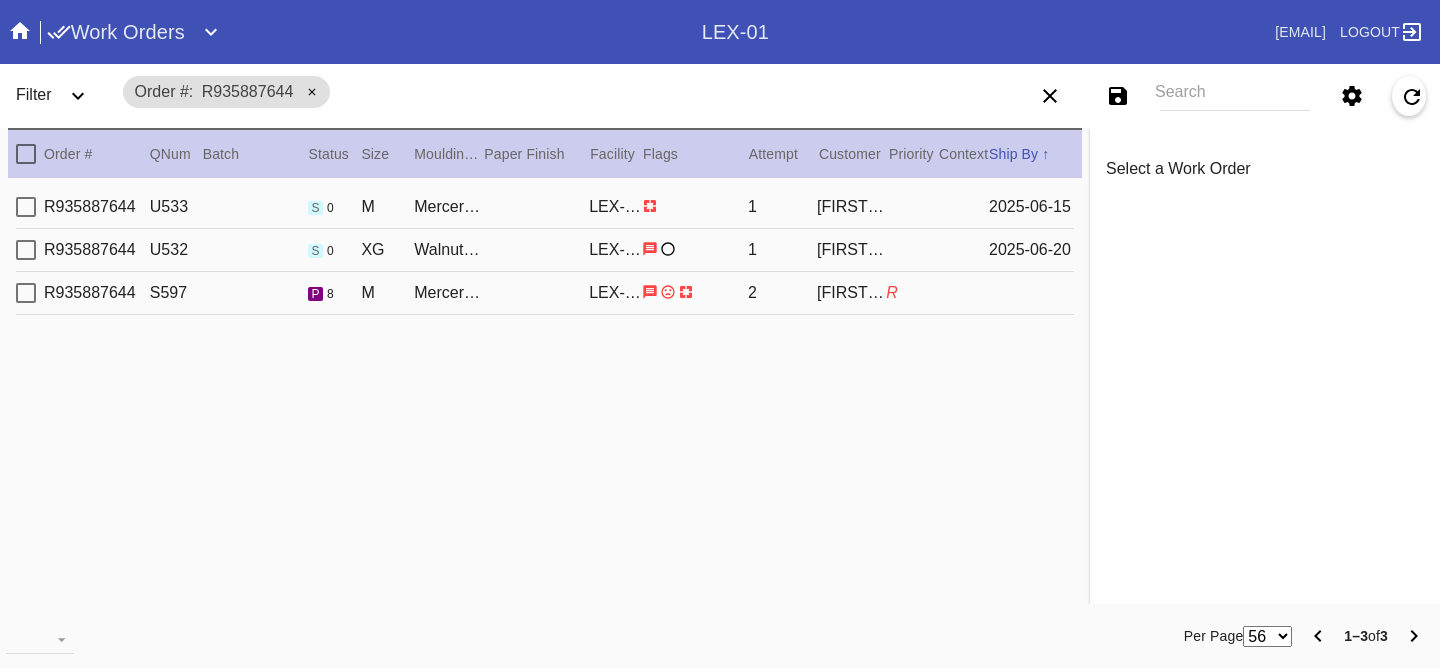 click on "R935887644 S597 p   8 M Mercer Slim (Deep) / White LEX-01 2 [FIRST] [LAST]
R" at bounding box center [545, 293] 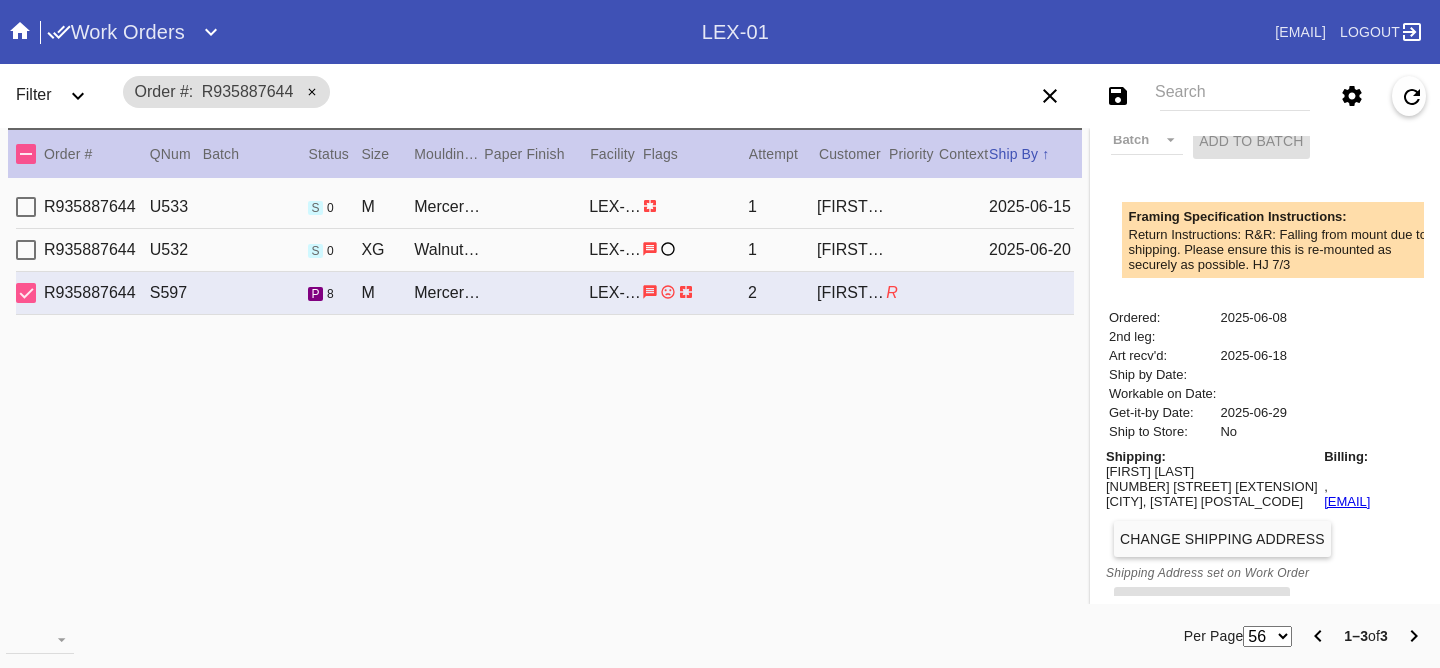scroll, scrollTop: 649, scrollLeft: 0, axis: vertical 